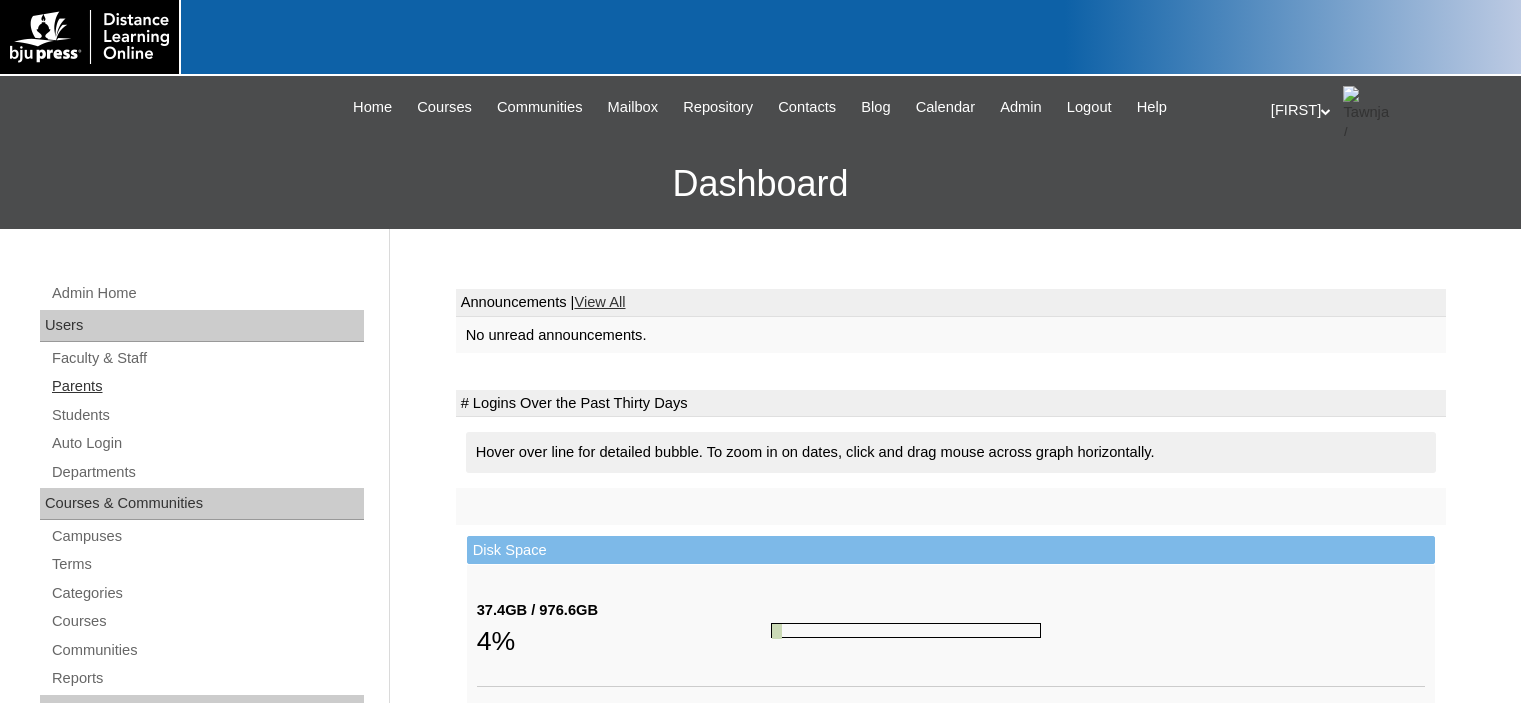 scroll, scrollTop: 0, scrollLeft: 0, axis: both 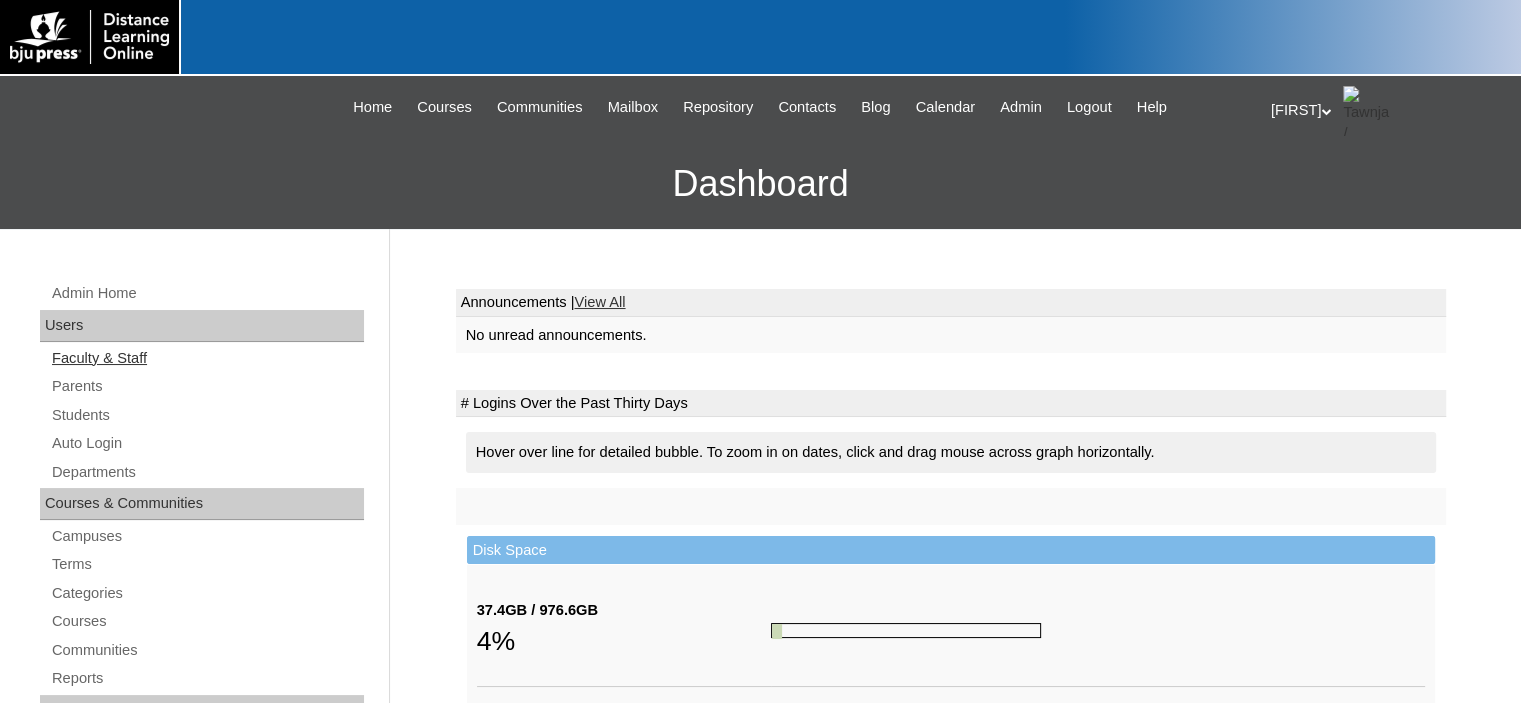 click on "Faculty & Staff" at bounding box center [207, 358] 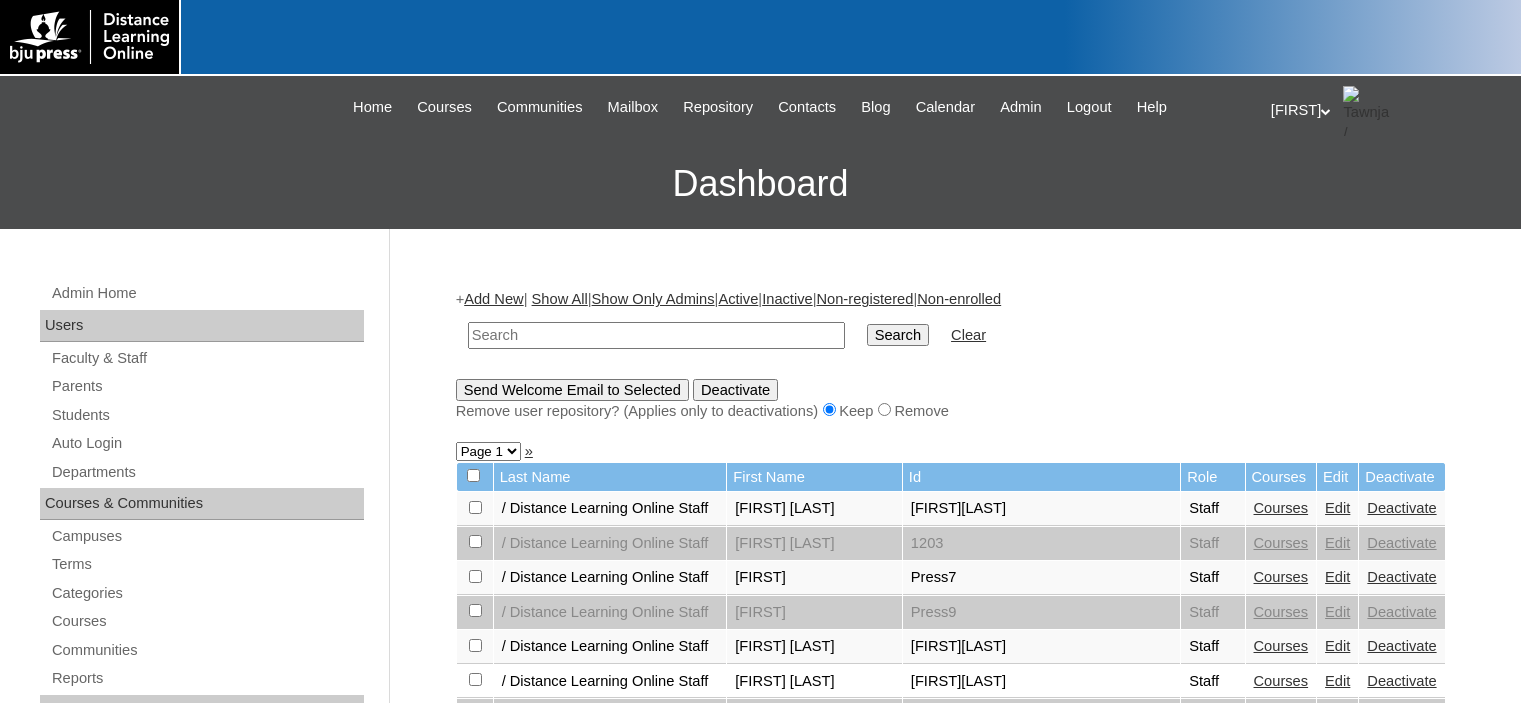 scroll, scrollTop: 0, scrollLeft: 0, axis: both 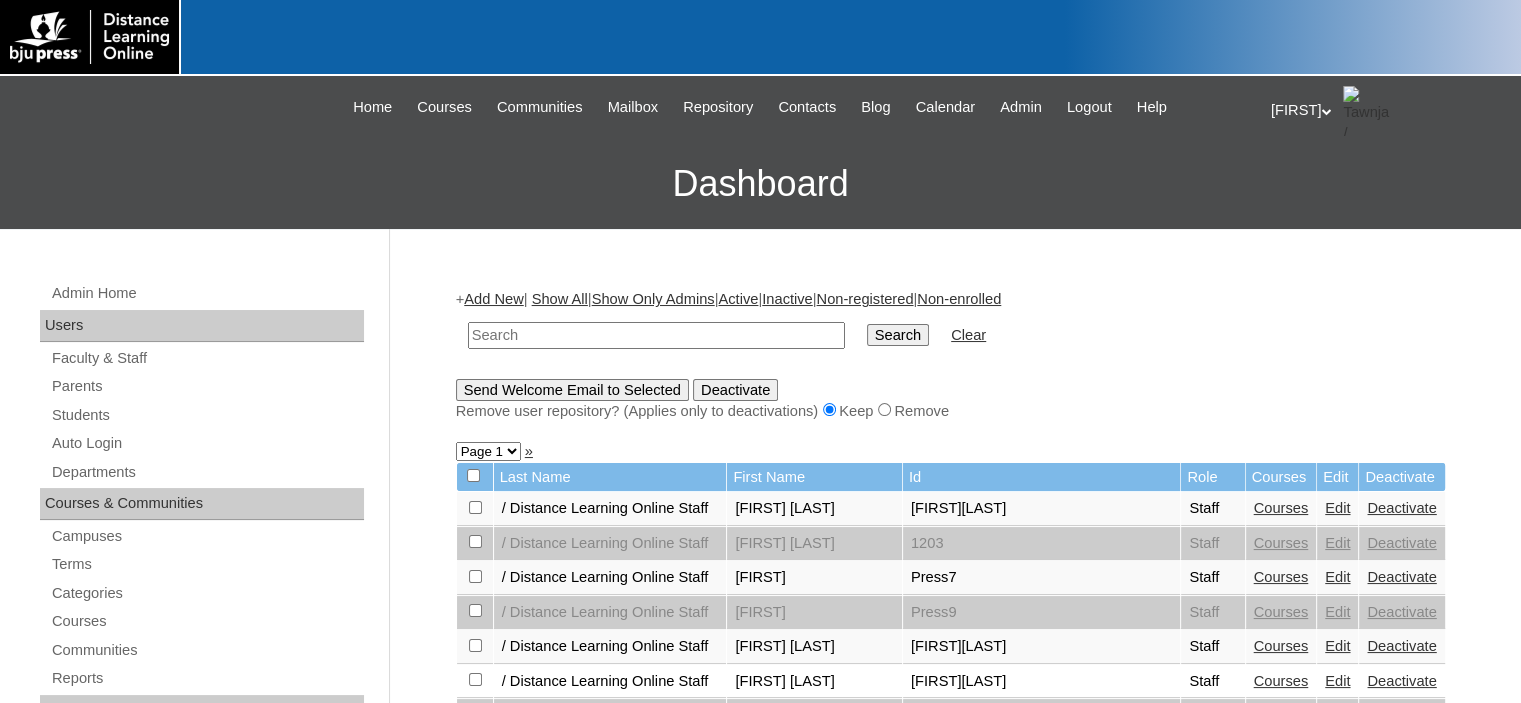 click on "Add New" at bounding box center (493, 299) 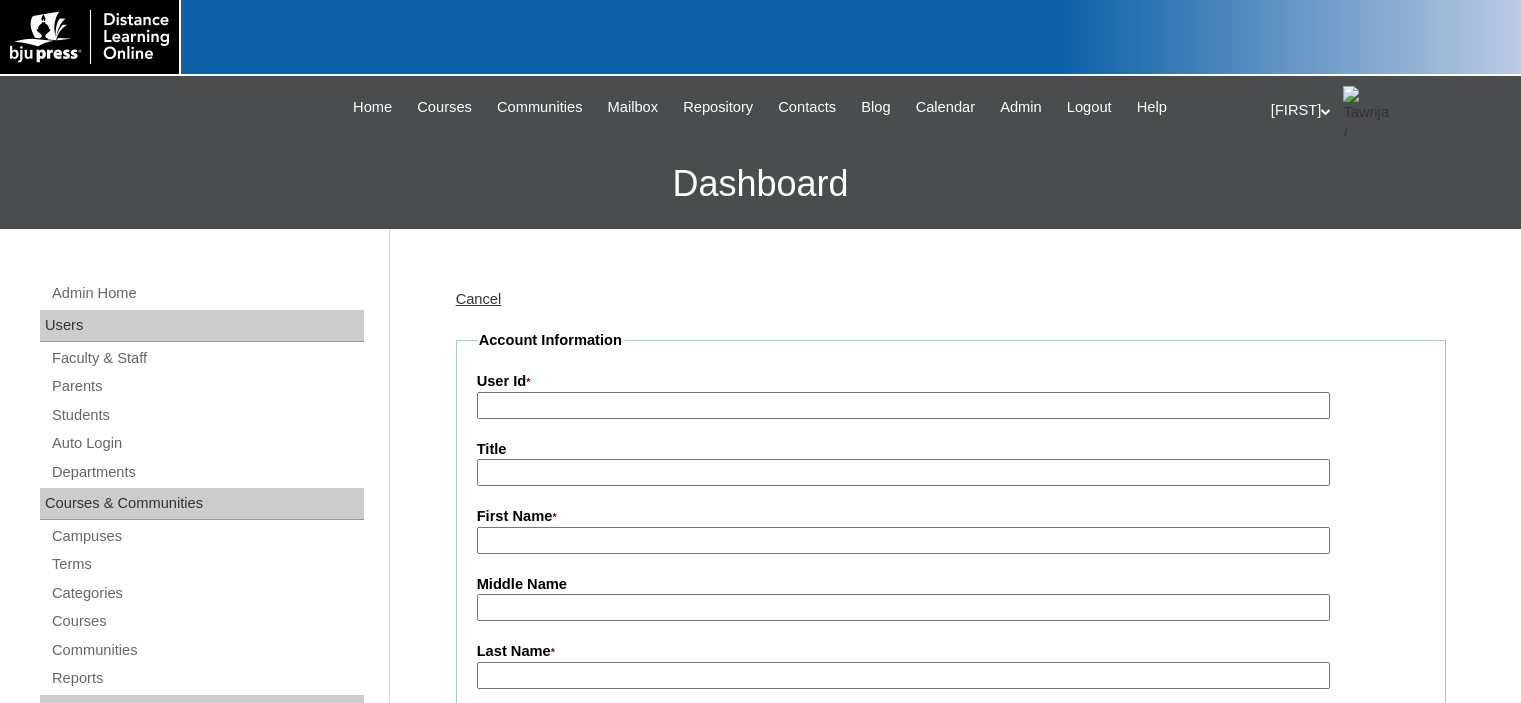 scroll, scrollTop: 0, scrollLeft: 0, axis: both 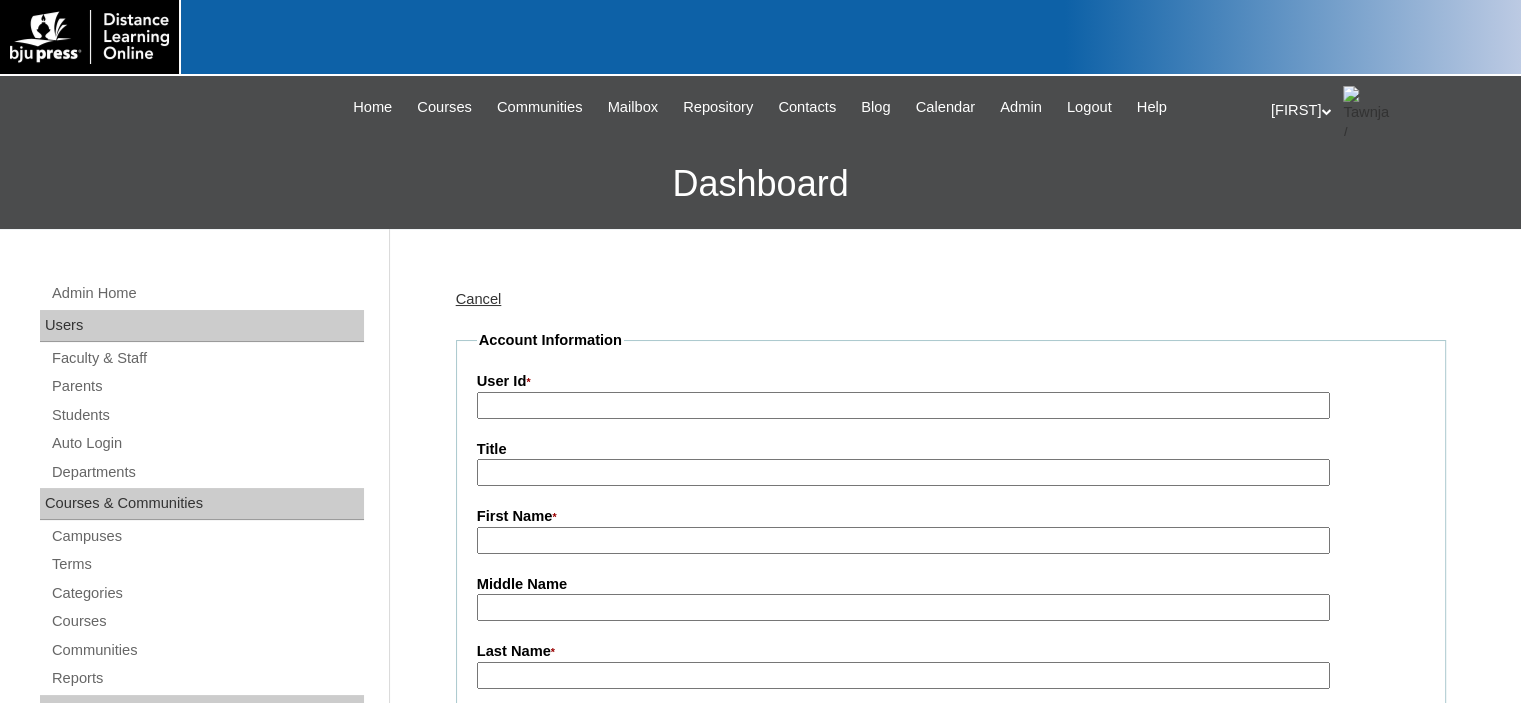 click on "User Id  *" at bounding box center (903, 405) 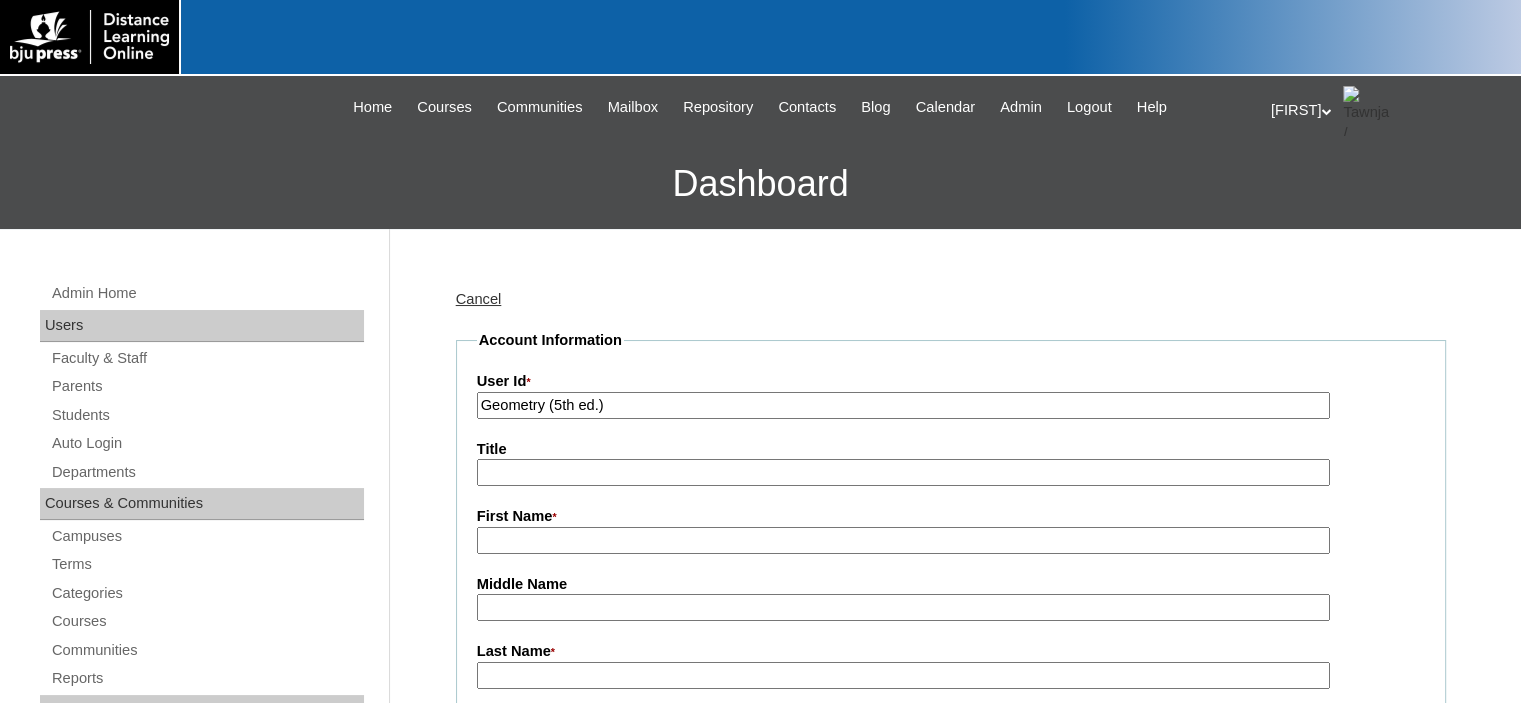 type on "Geometry (5th ed.)" 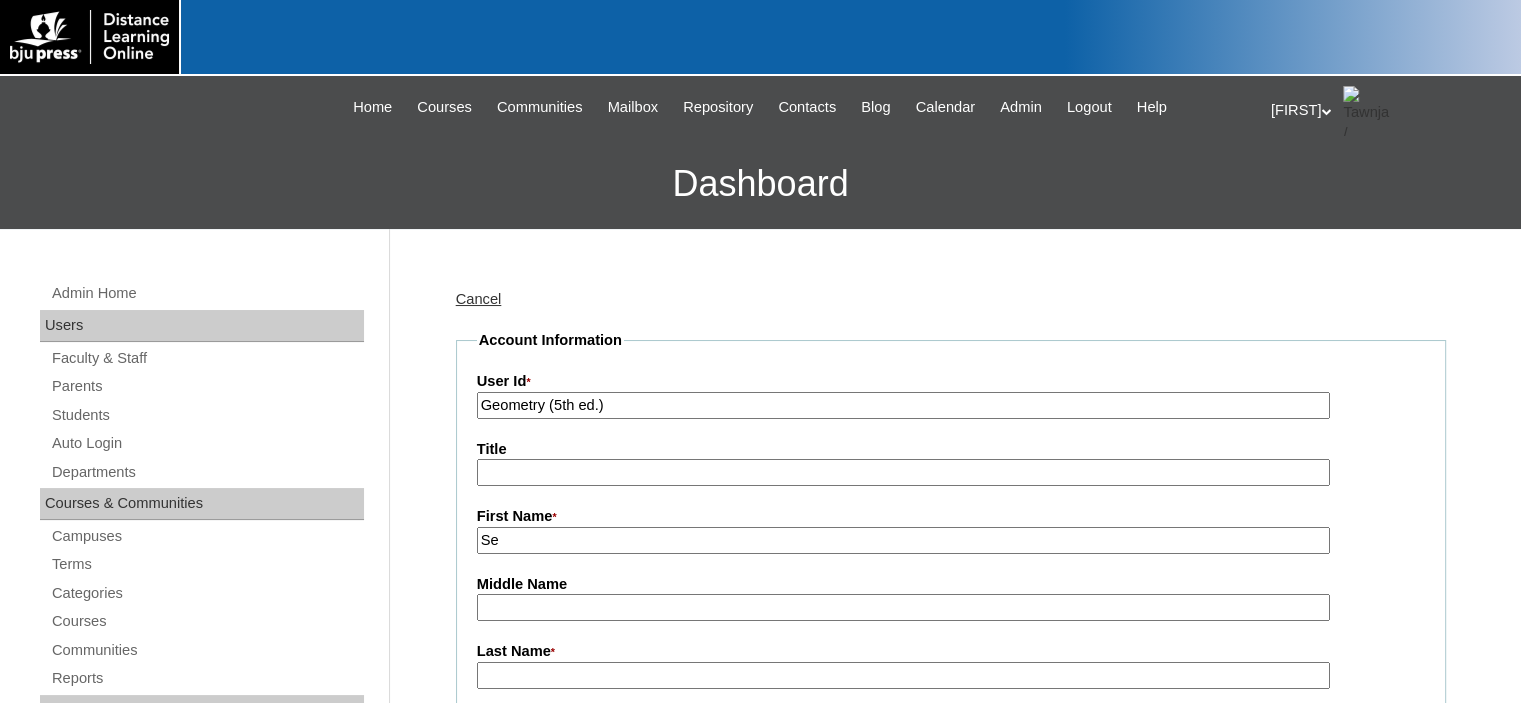 type on "Secondary Math" 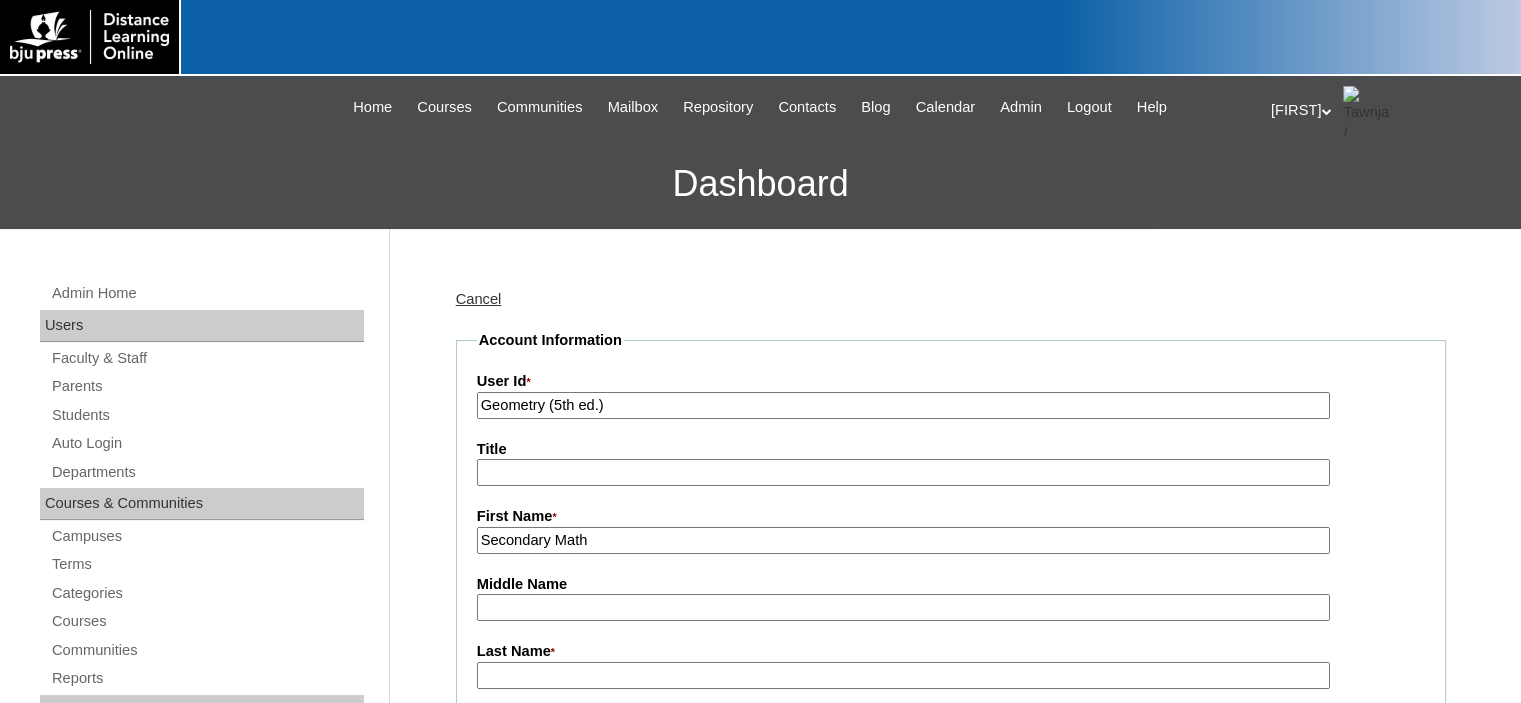click on "Last Name  *" at bounding box center [903, 675] 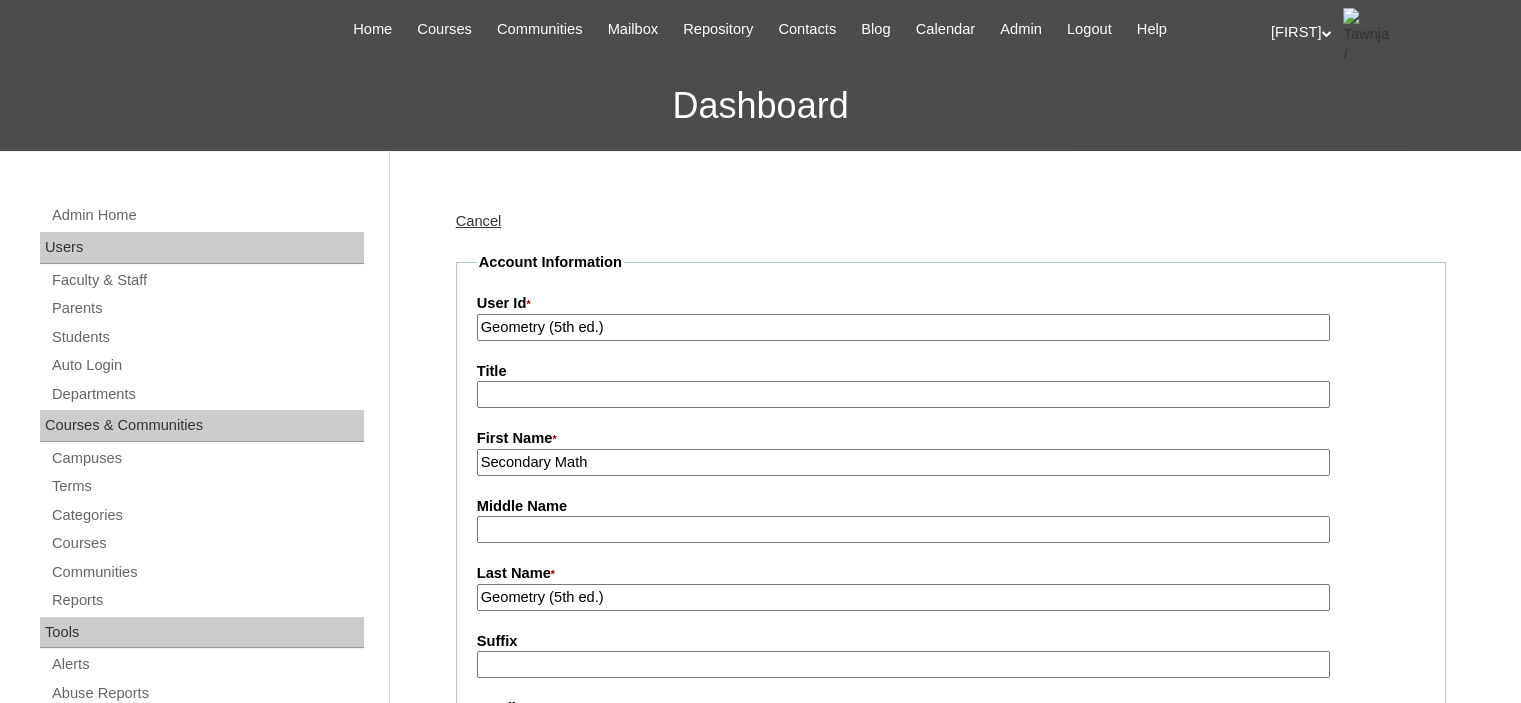 scroll, scrollTop: 300, scrollLeft: 0, axis: vertical 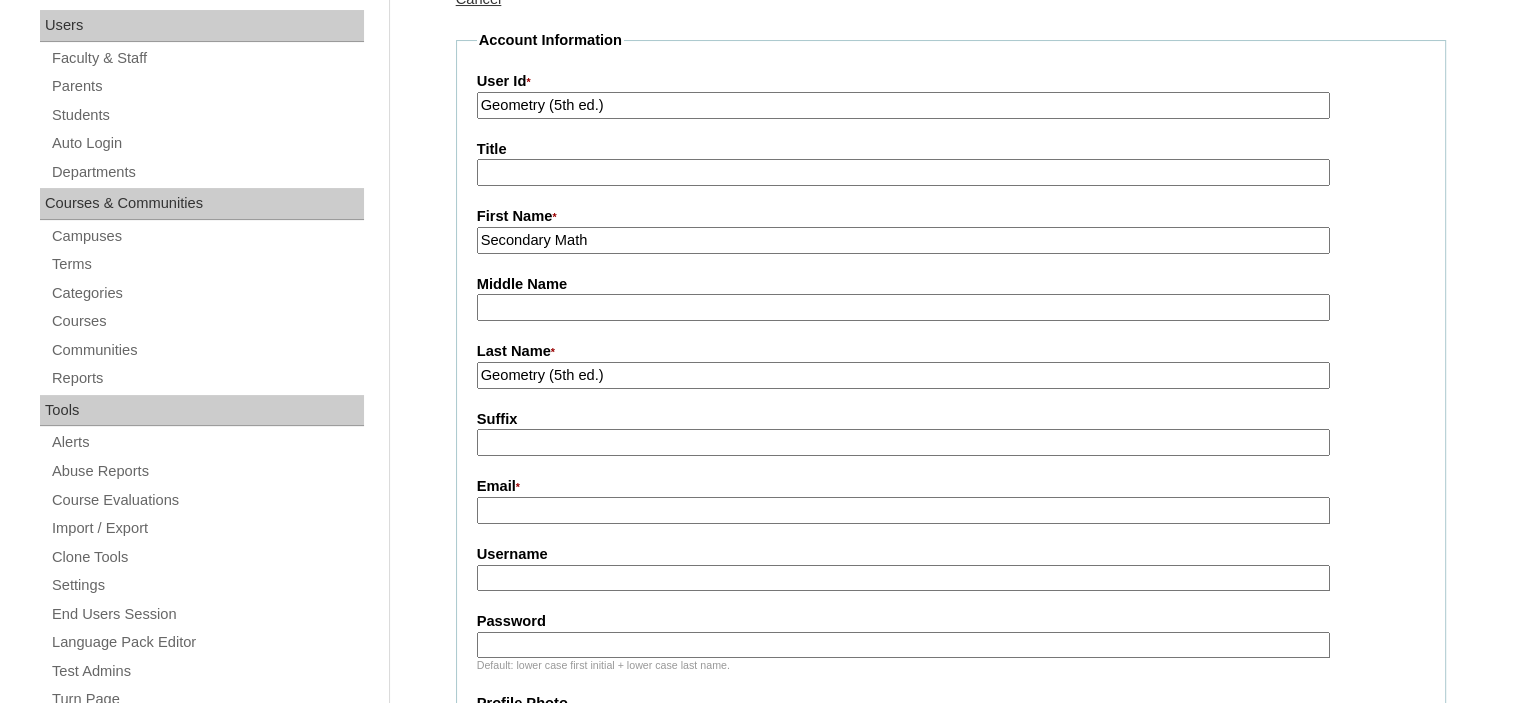 type on "Geometry (5th ed.)" 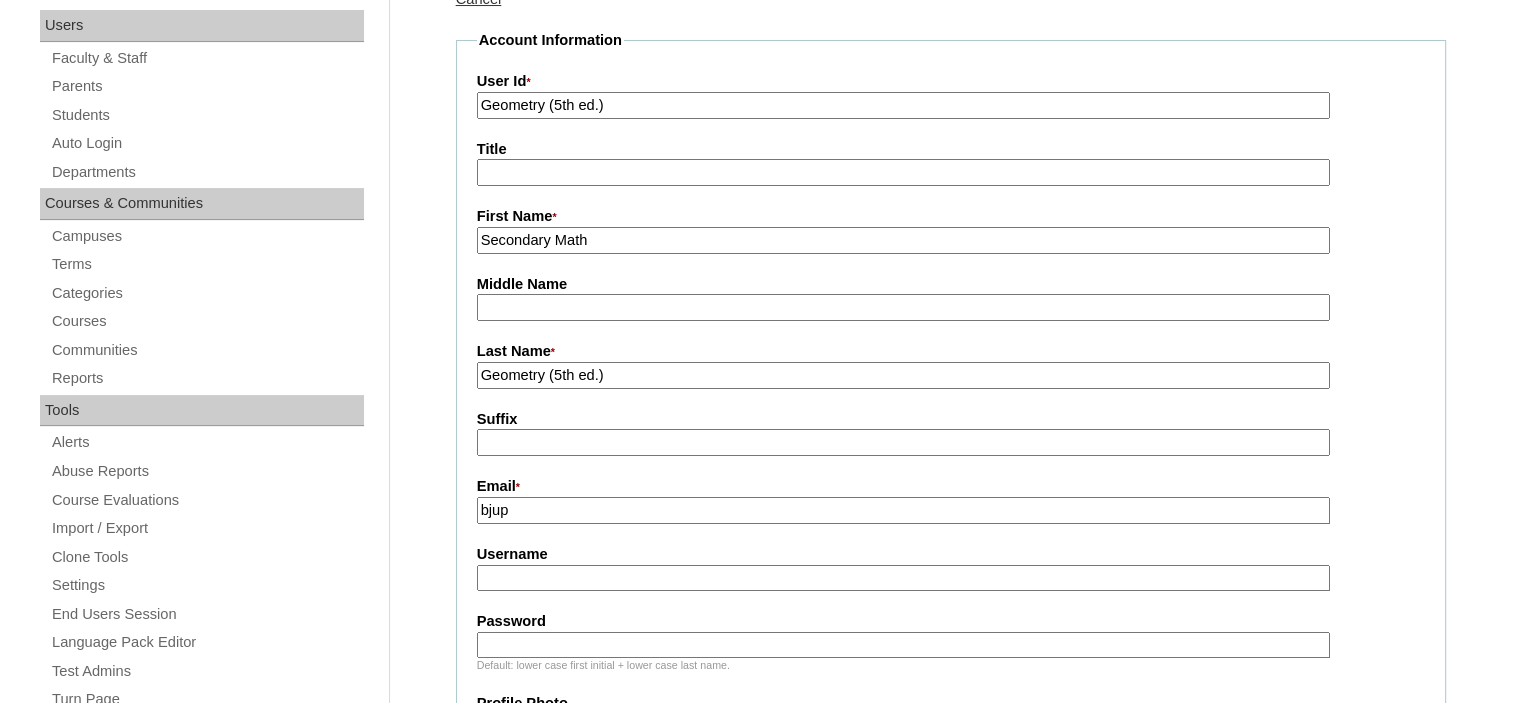 type on "[EMAIL]" 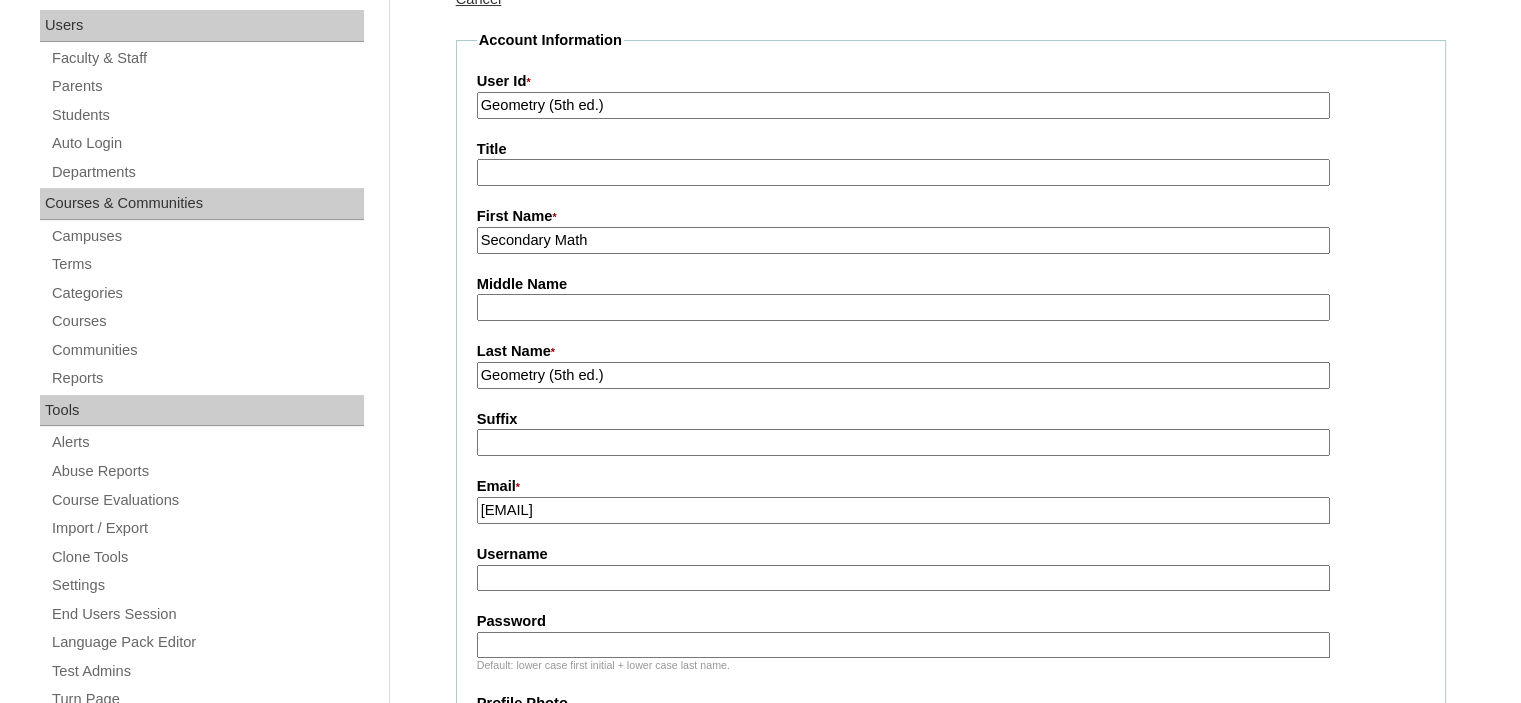 click on "Username" at bounding box center (903, 578) 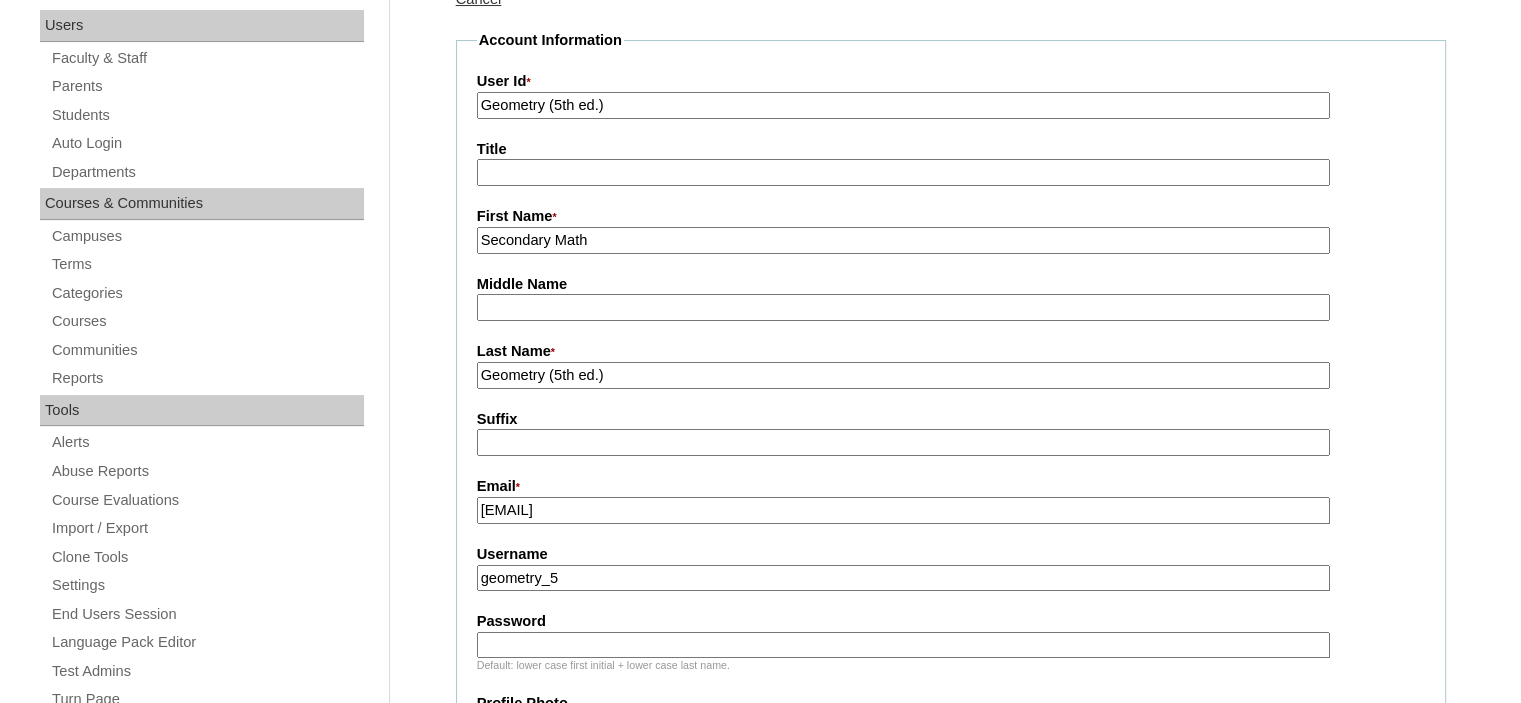 type on "geometry_5" 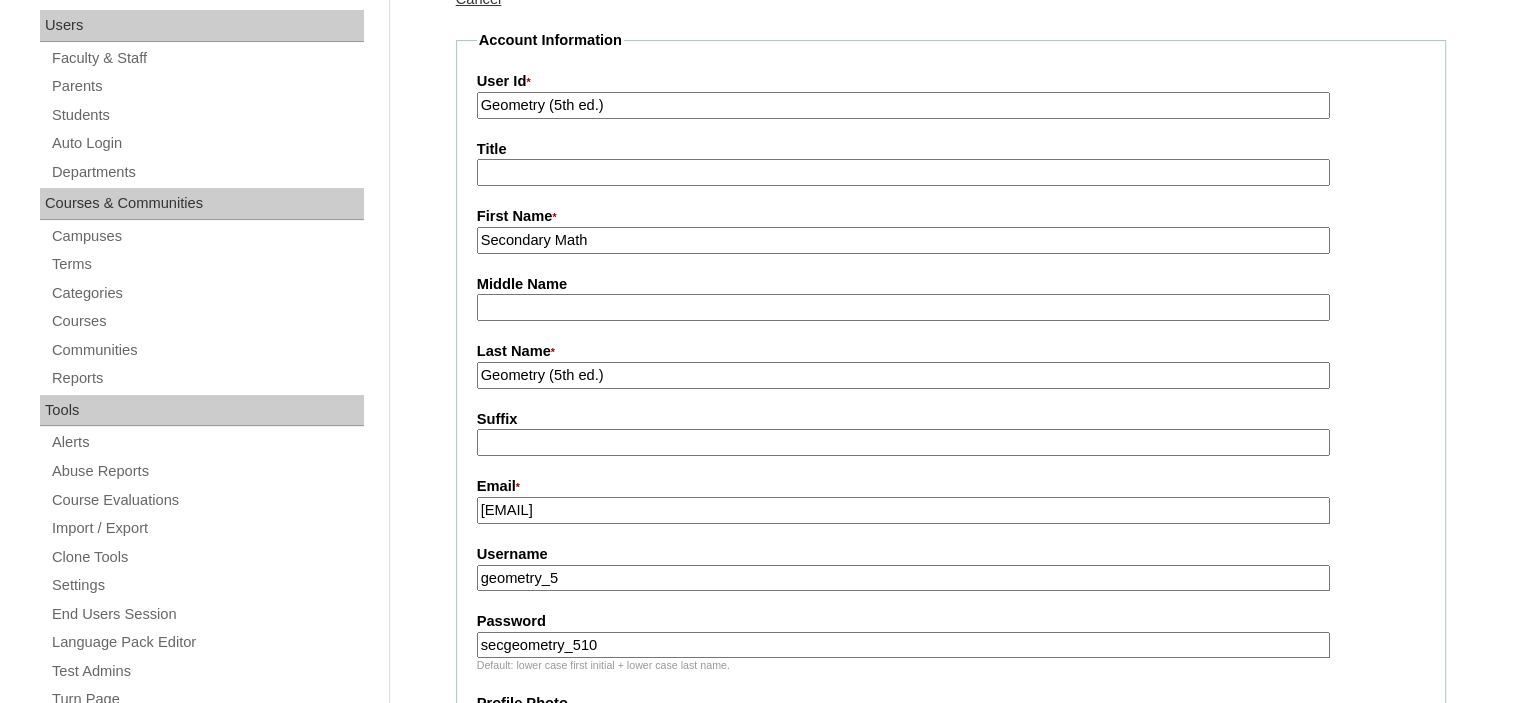 type on "secgeometry_510" 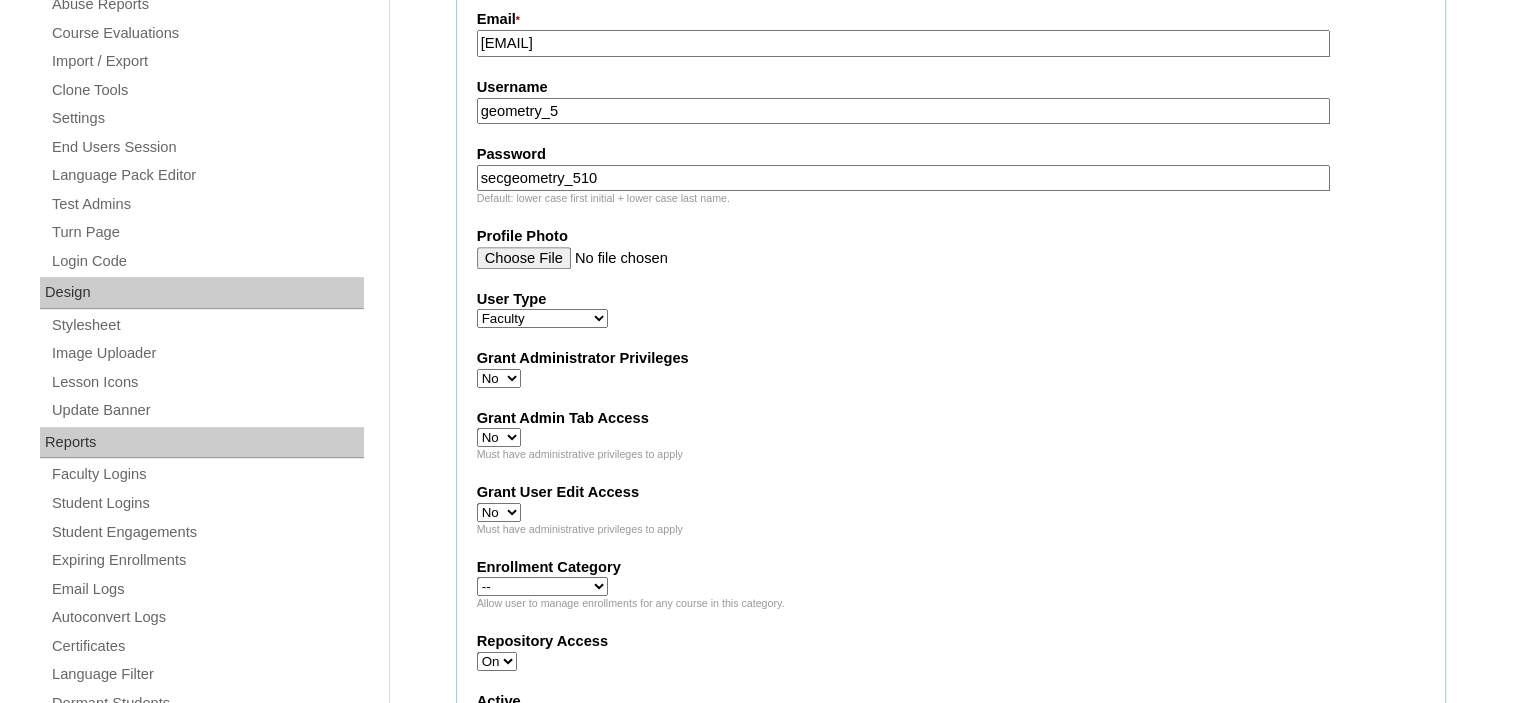scroll, scrollTop: 800, scrollLeft: 0, axis: vertical 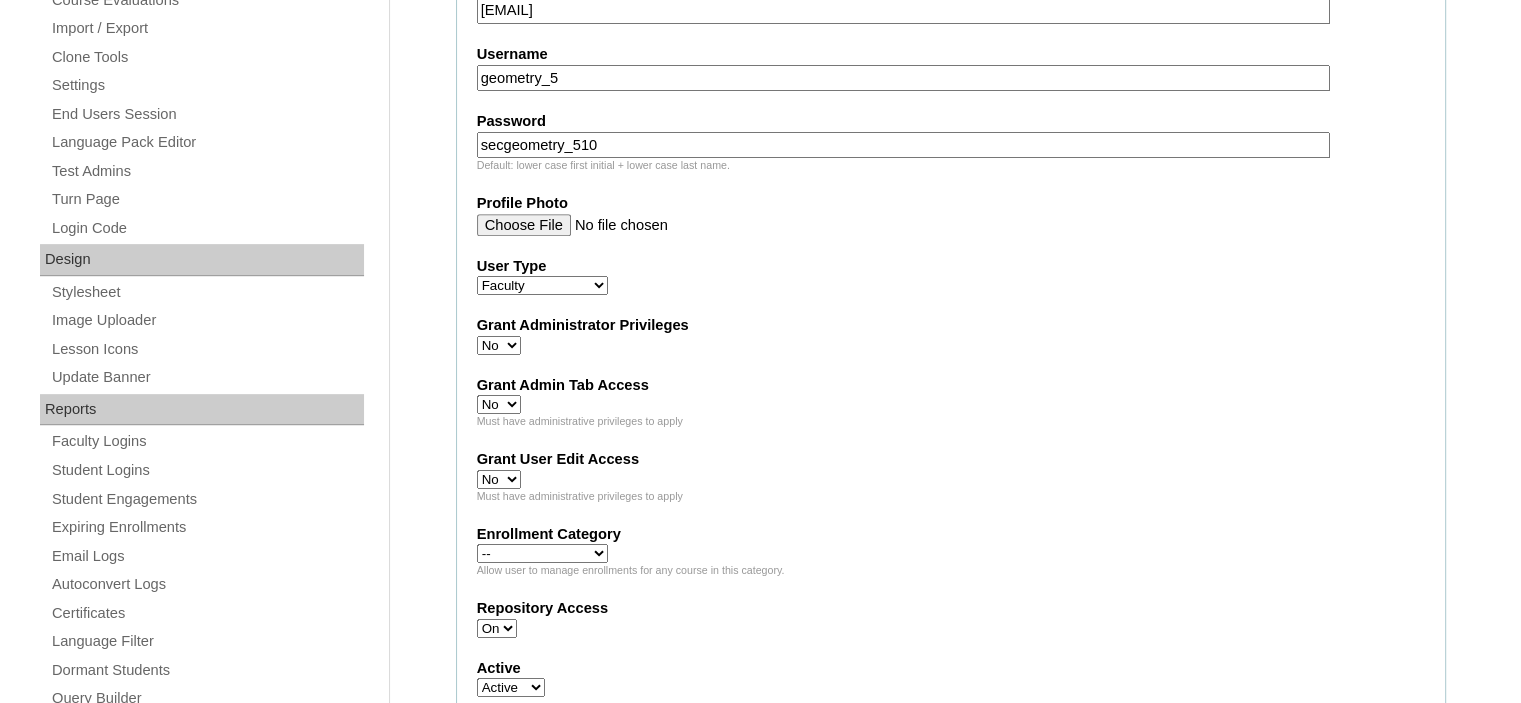 click on "Yes No" at bounding box center [499, 345] 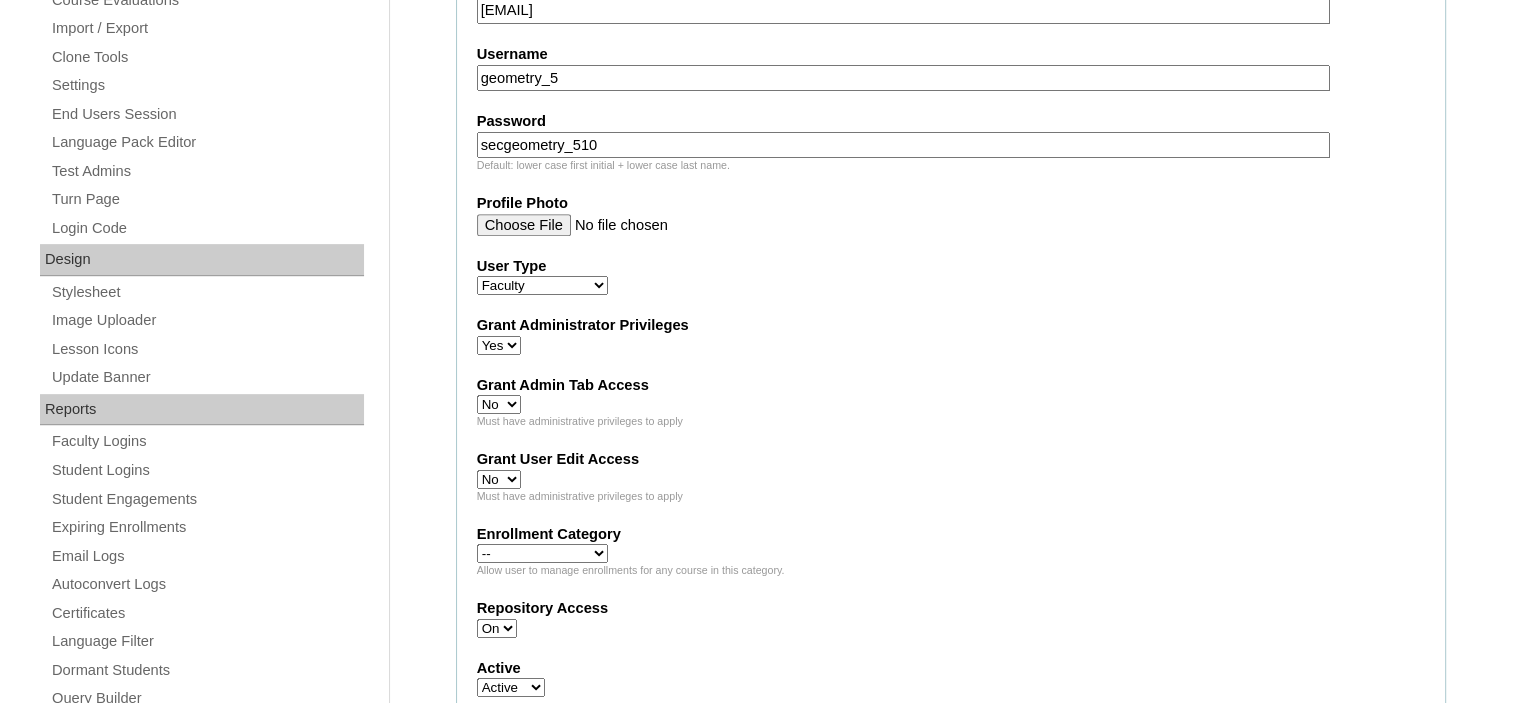 click on "Yes No" at bounding box center [499, 404] 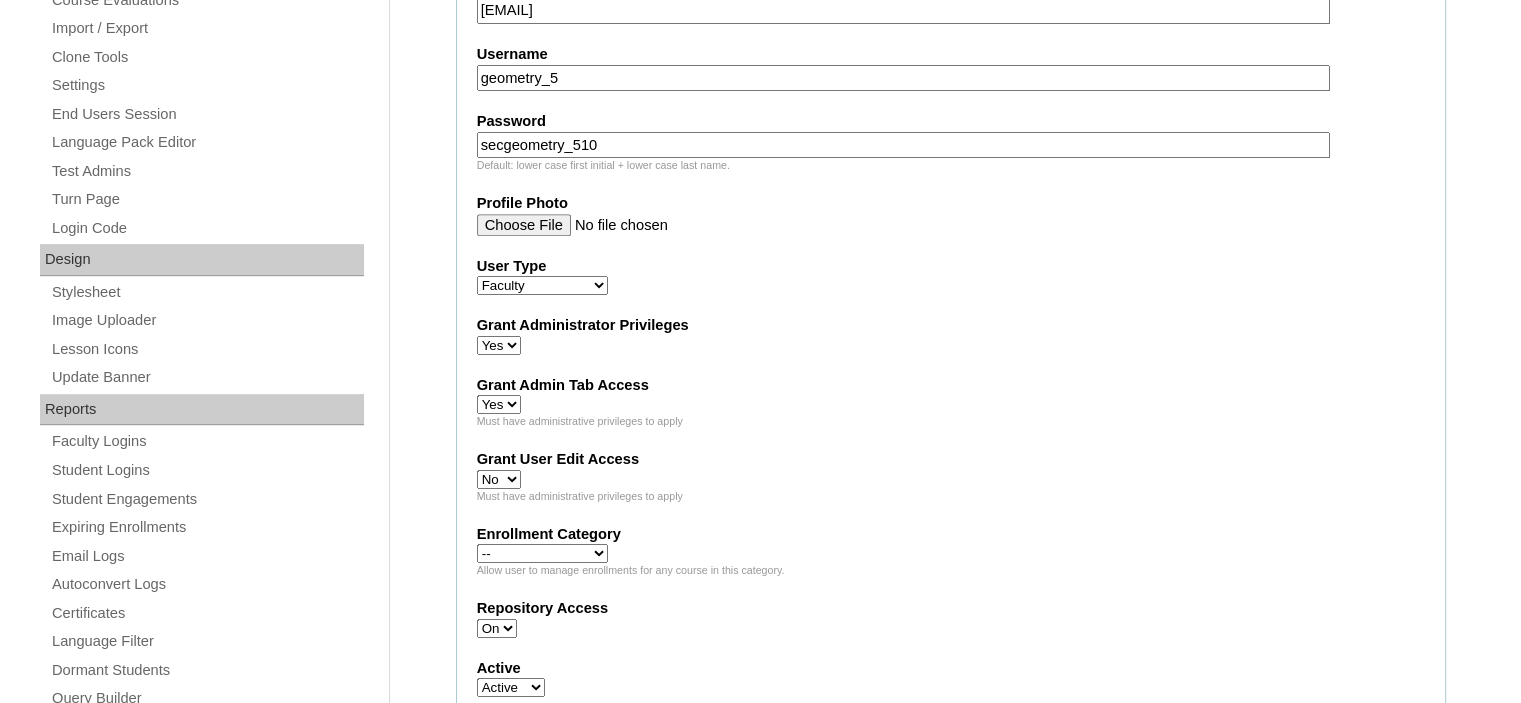click on "Must have administrative privileges to apply" at bounding box center (951, 496) 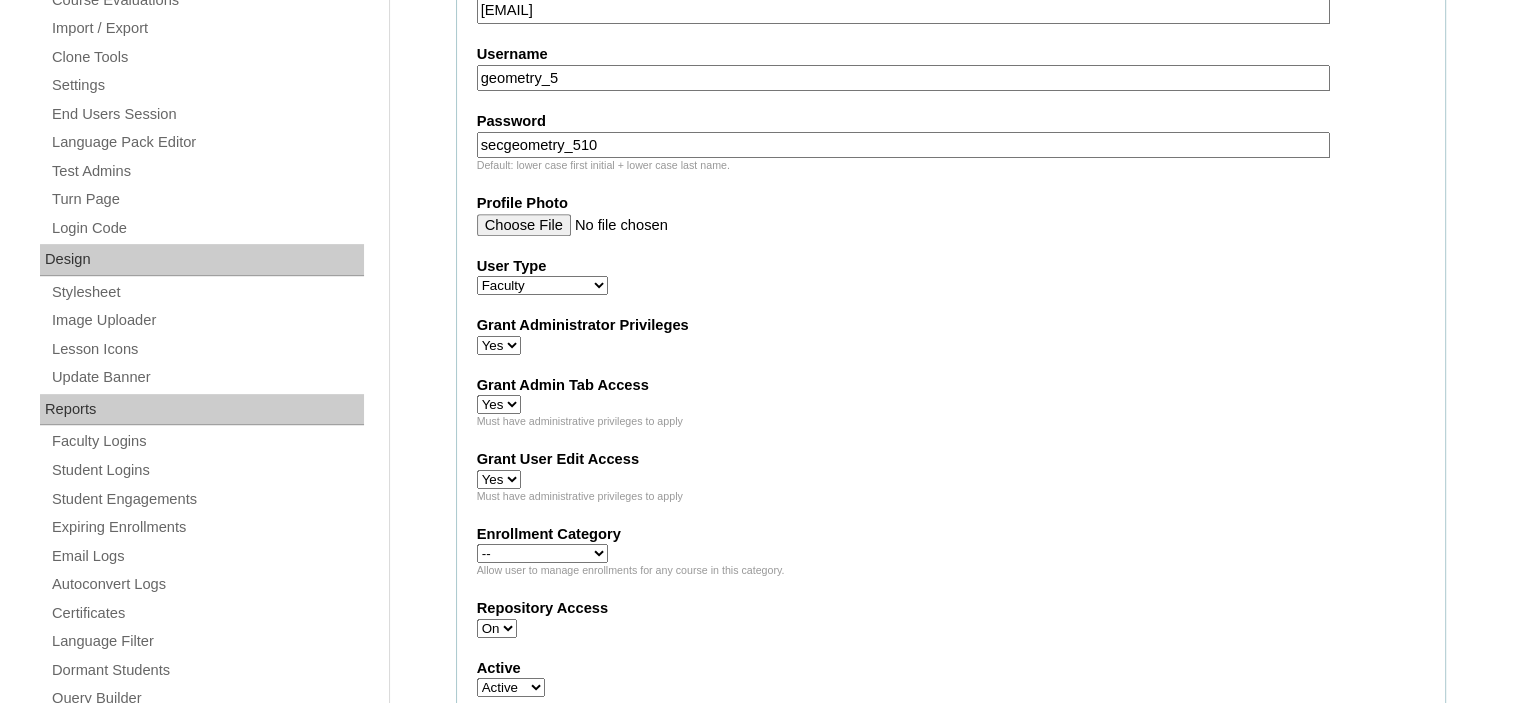 click on "Yes No" at bounding box center (499, 479) 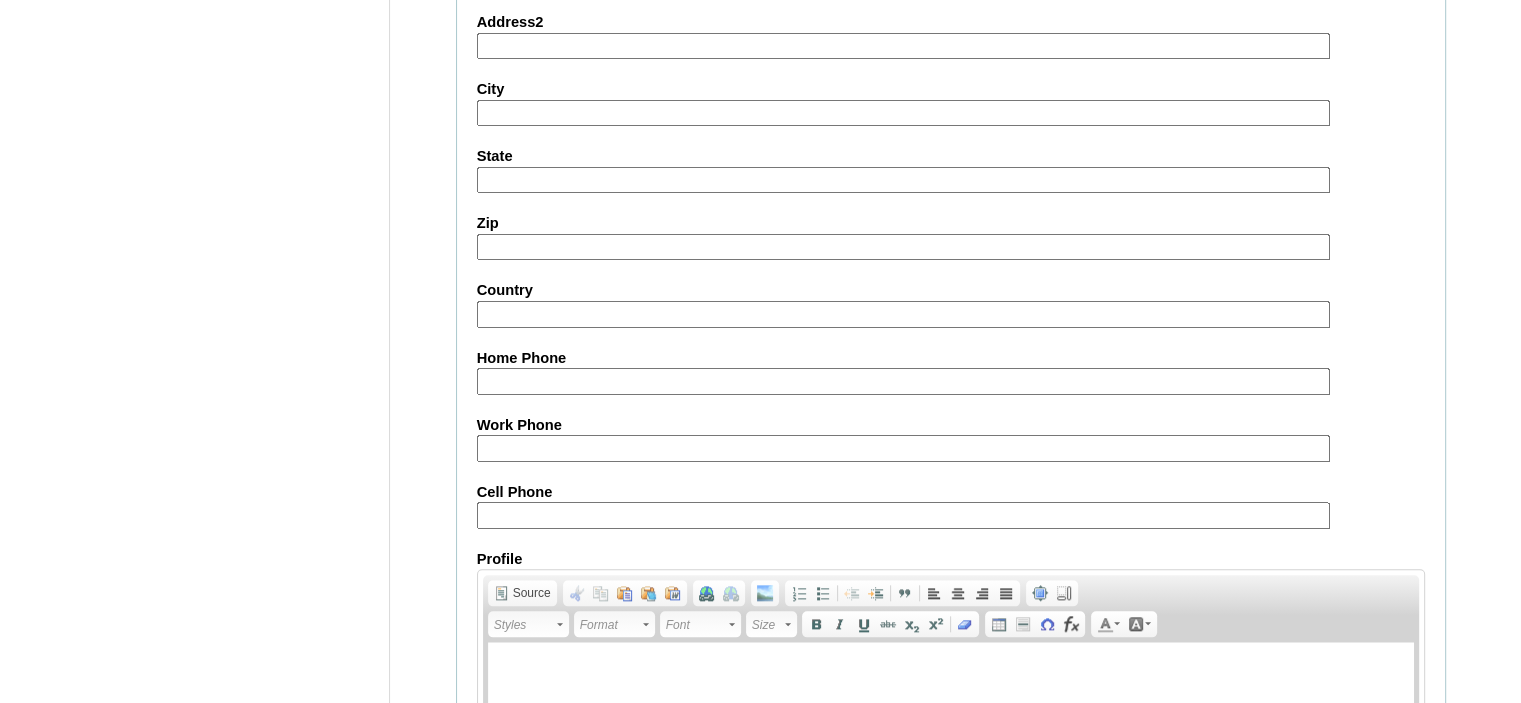 scroll, scrollTop: 2260, scrollLeft: 0, axis: vertical 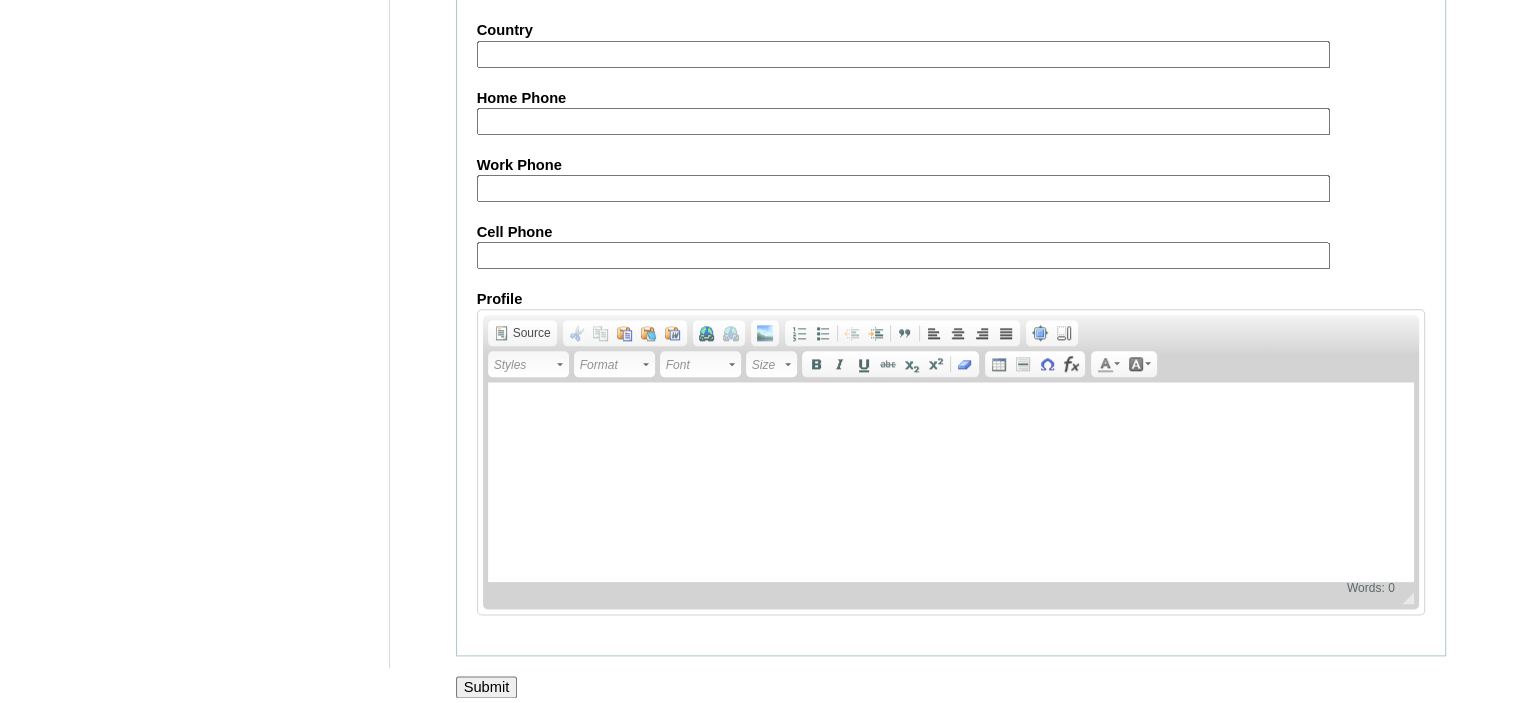 click on "Submit" at bounding box center (487, 687) 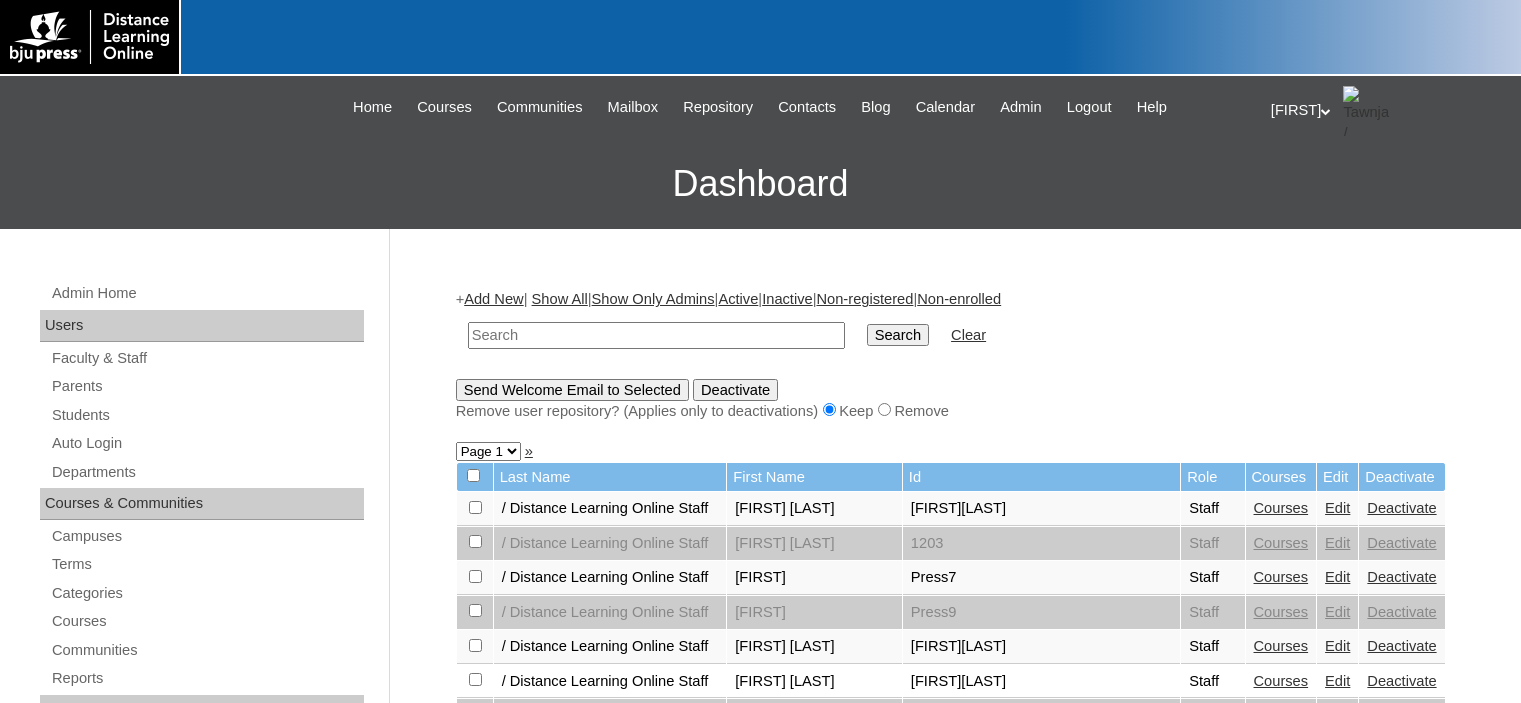 scroll, scrollTop: 0, scrollLeft: 0, axis: both 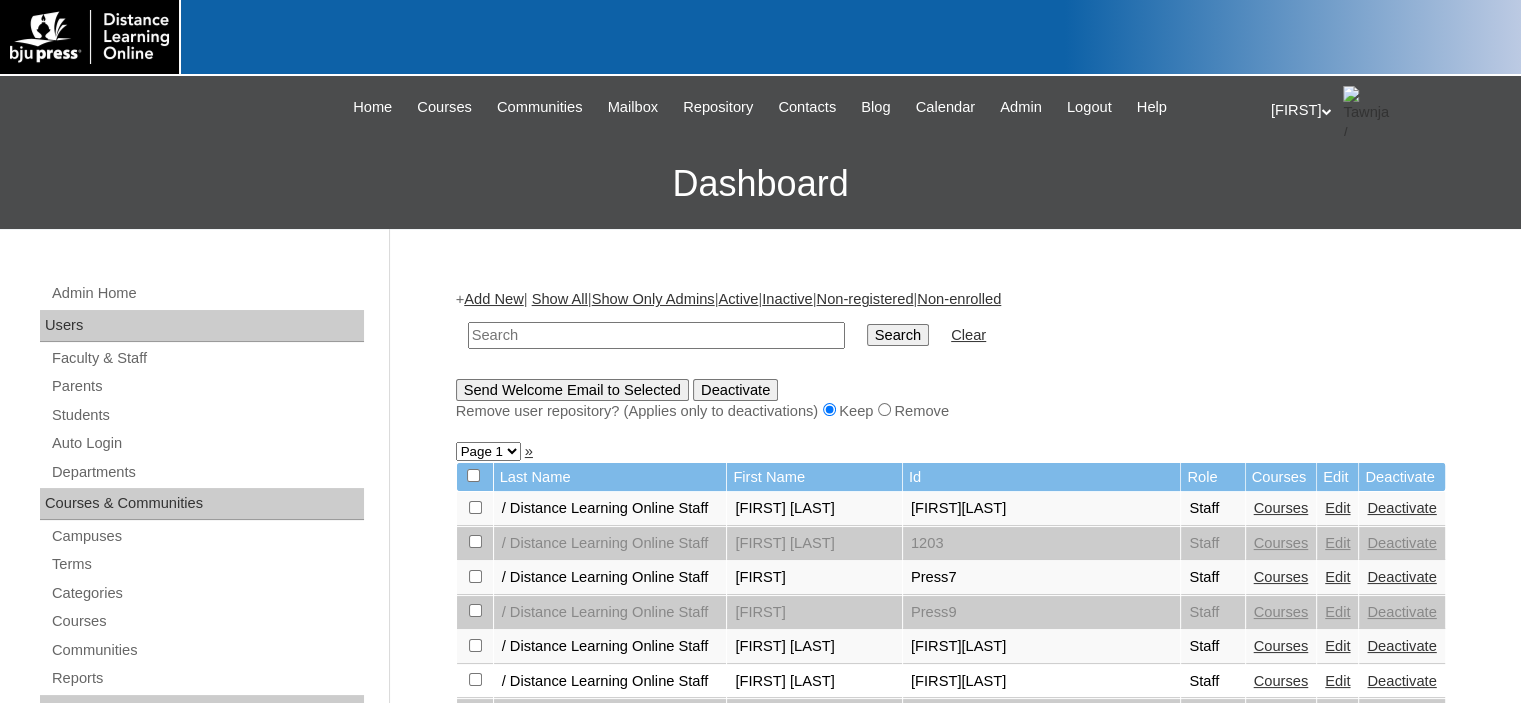 click on "Tawnja
My Profile
My Settings
Logout" at bounding box center (1386, 111) 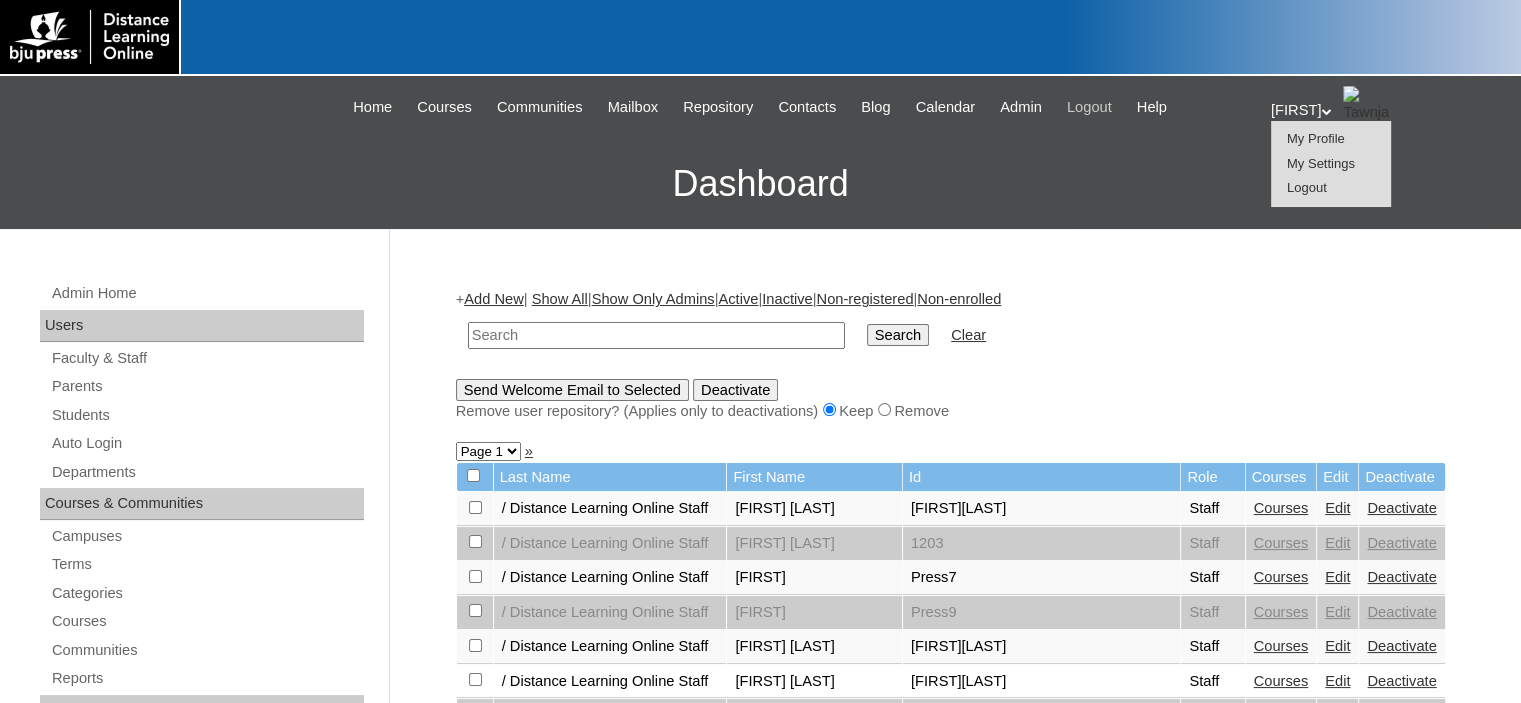 click on "Logout" at bounding box center [1089, 107] 